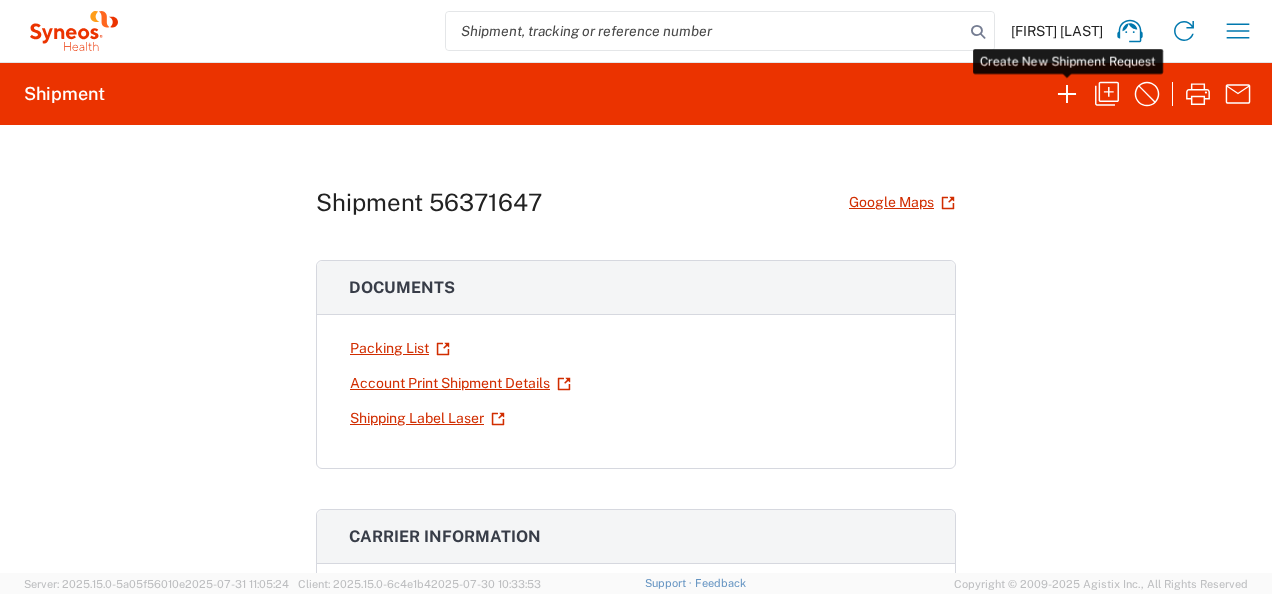 scroll, scrollTop: 0, scrollLeft: 0, axis: both 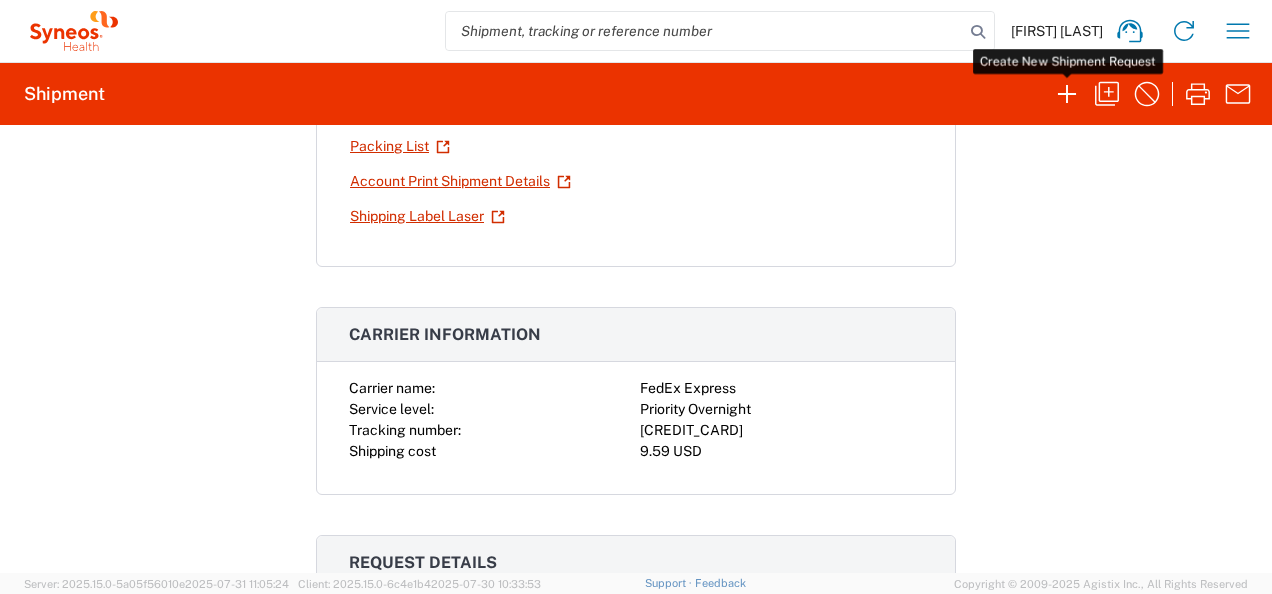 click 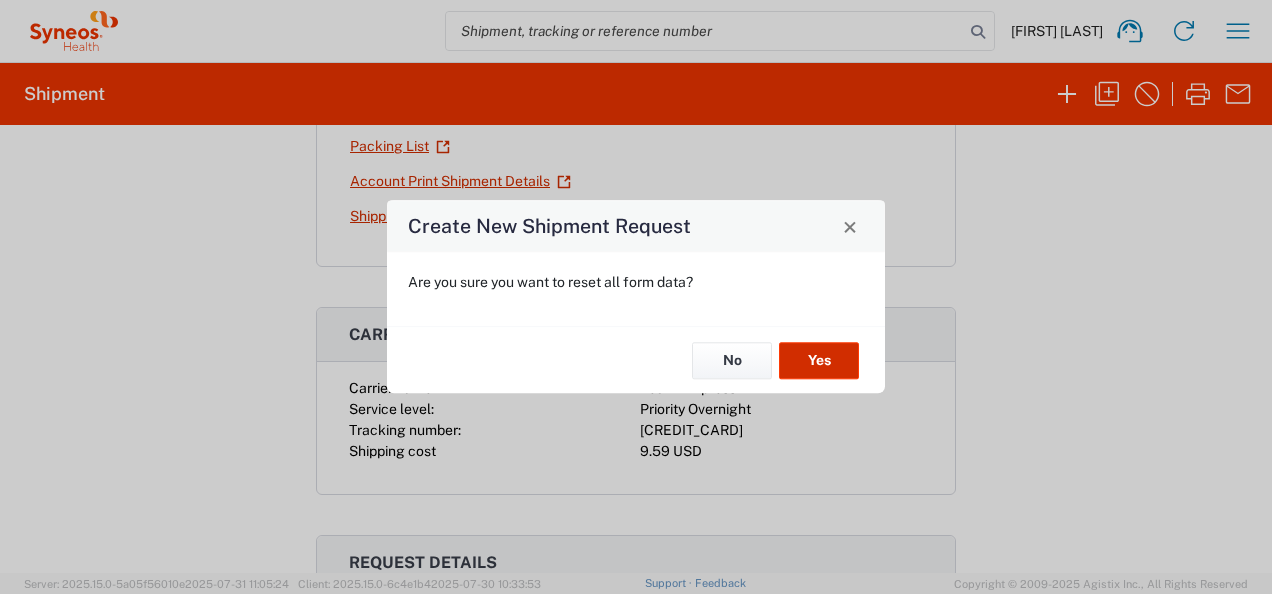 click on "Yes" 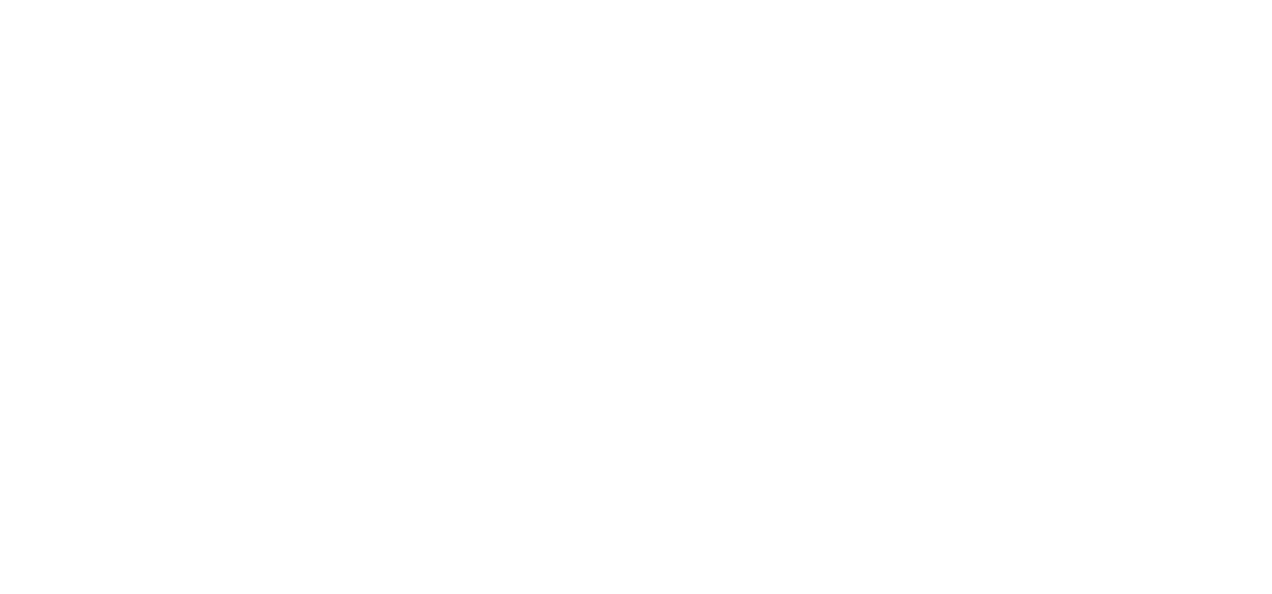 scroll, scrollTop: 0, scrollLeft: 0, axis: both 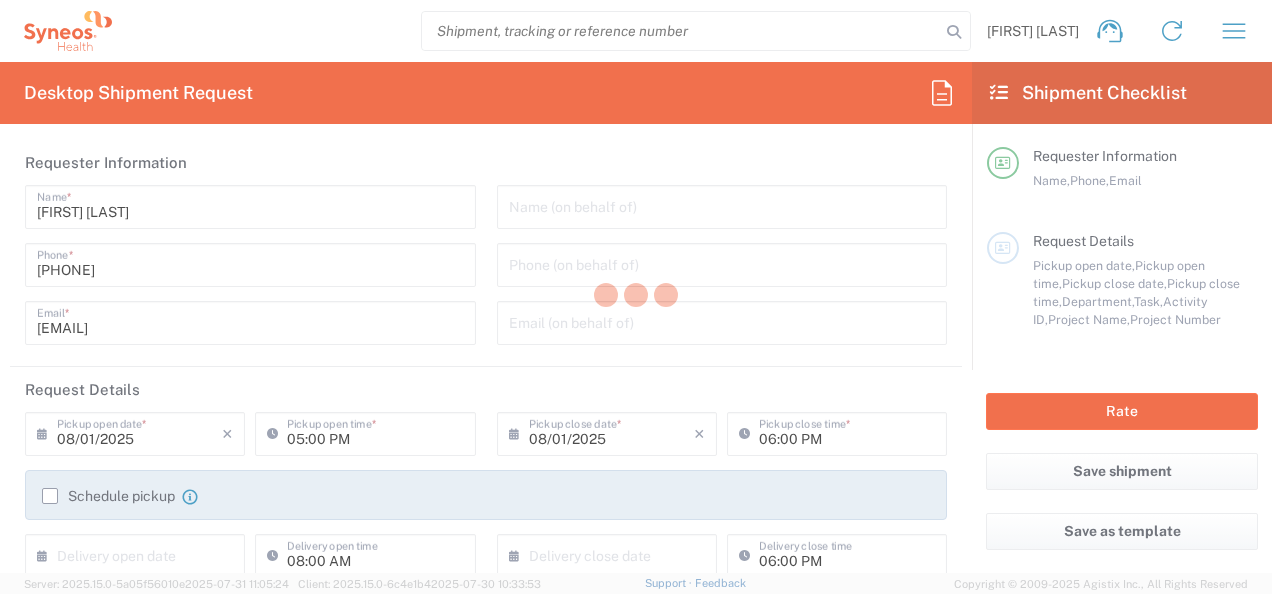 type on "North Carolina" 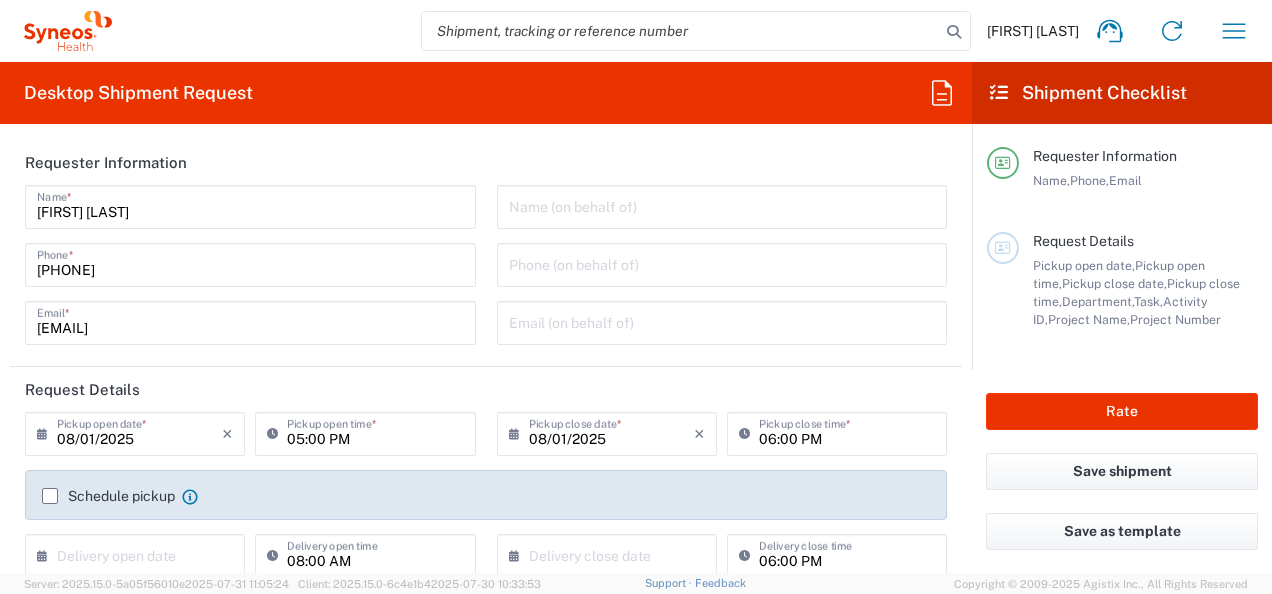 type on "Illingworth Rsrch Grp (USA) In" 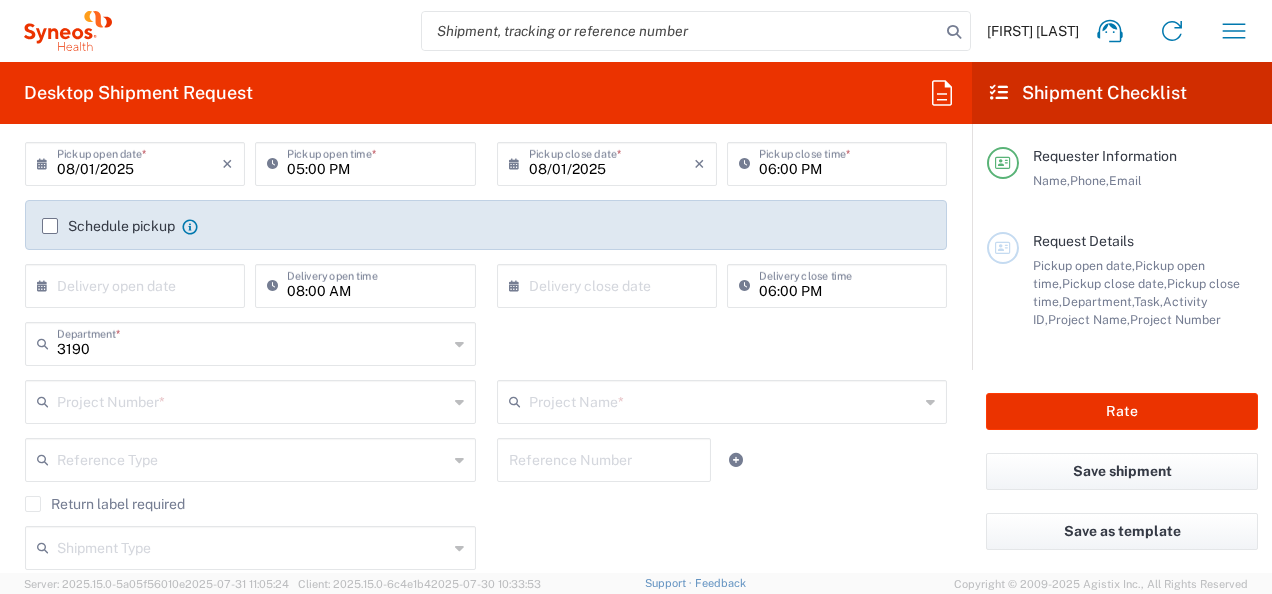 scroll, scrollTop: 271, scrollLeft: 0, axis: vertical 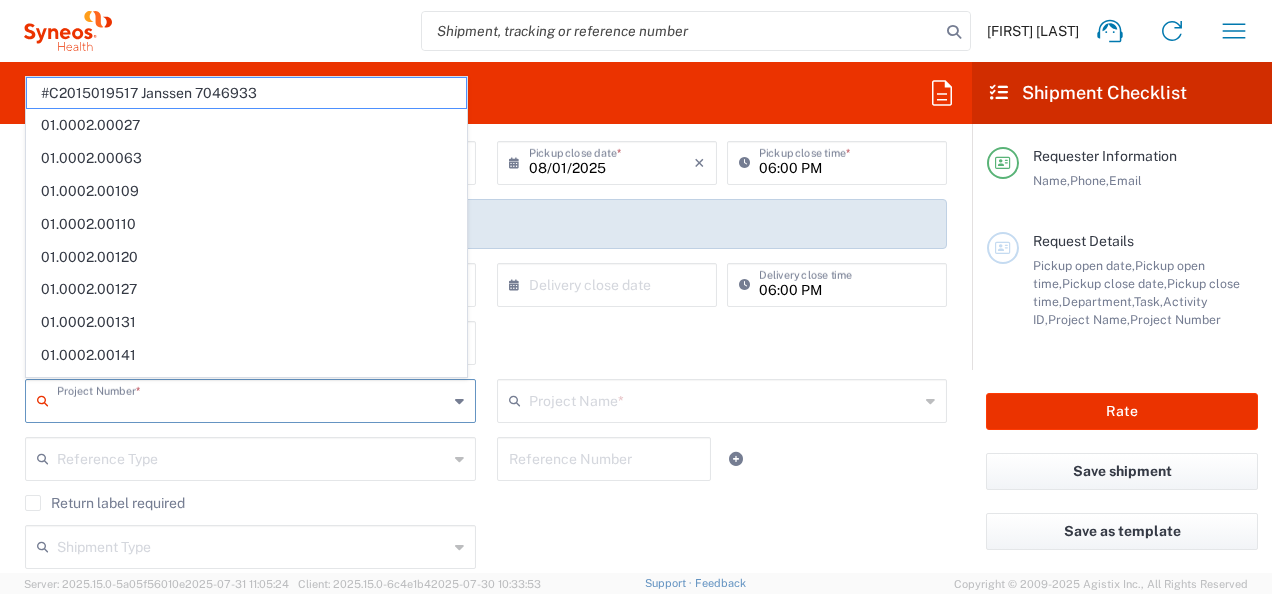 click at bounding box center (252, 399) 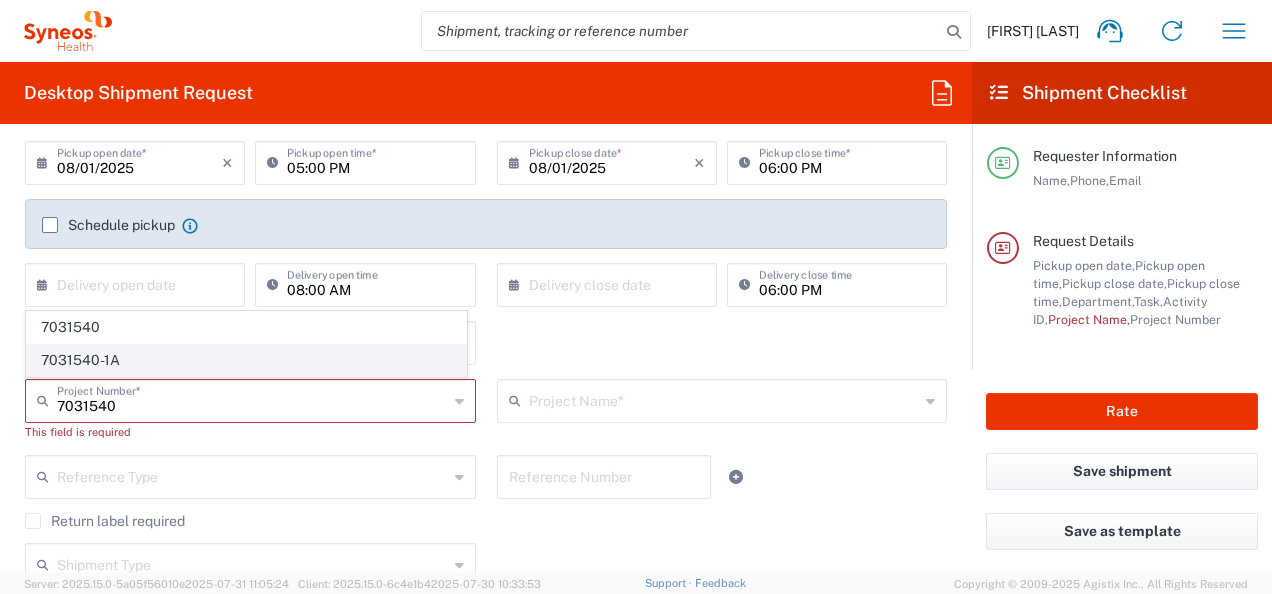 click on "7031540-1A" 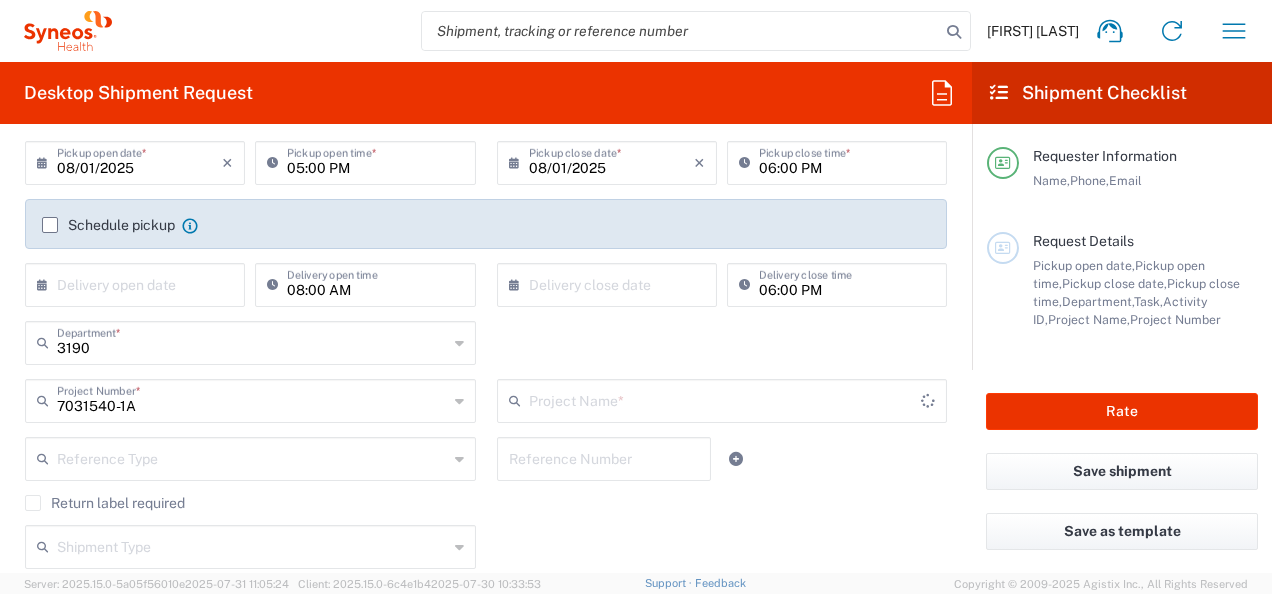 type on "[LICENSE]" 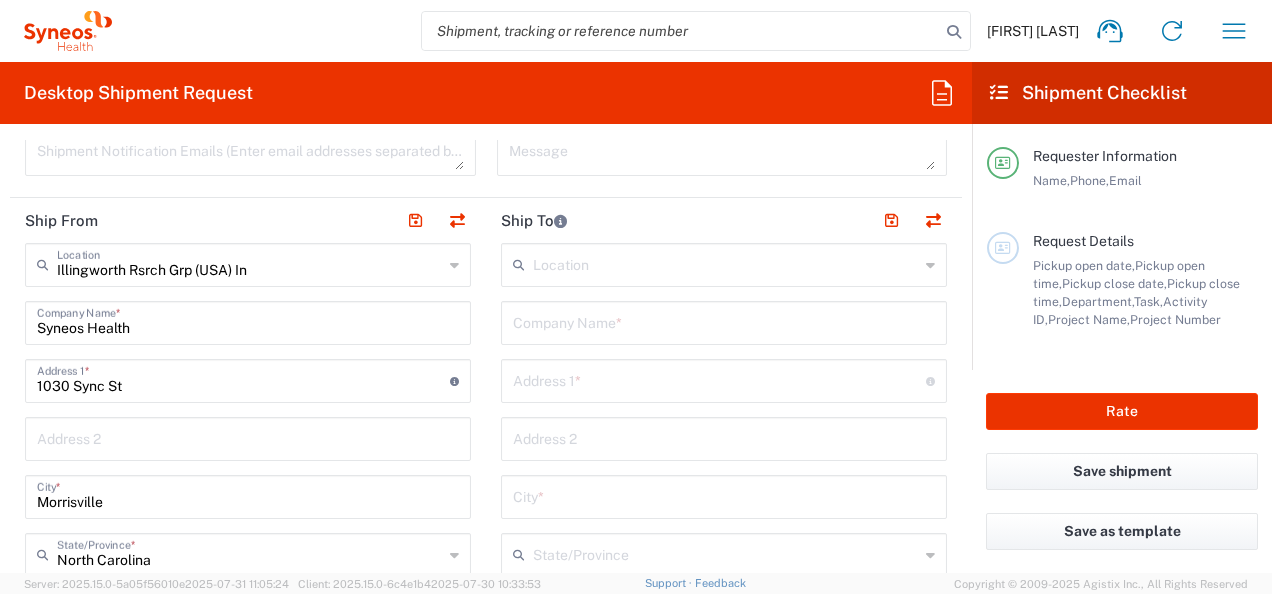 scroll, scrollTop: 728, scrollLeft: 0, axis: vertical 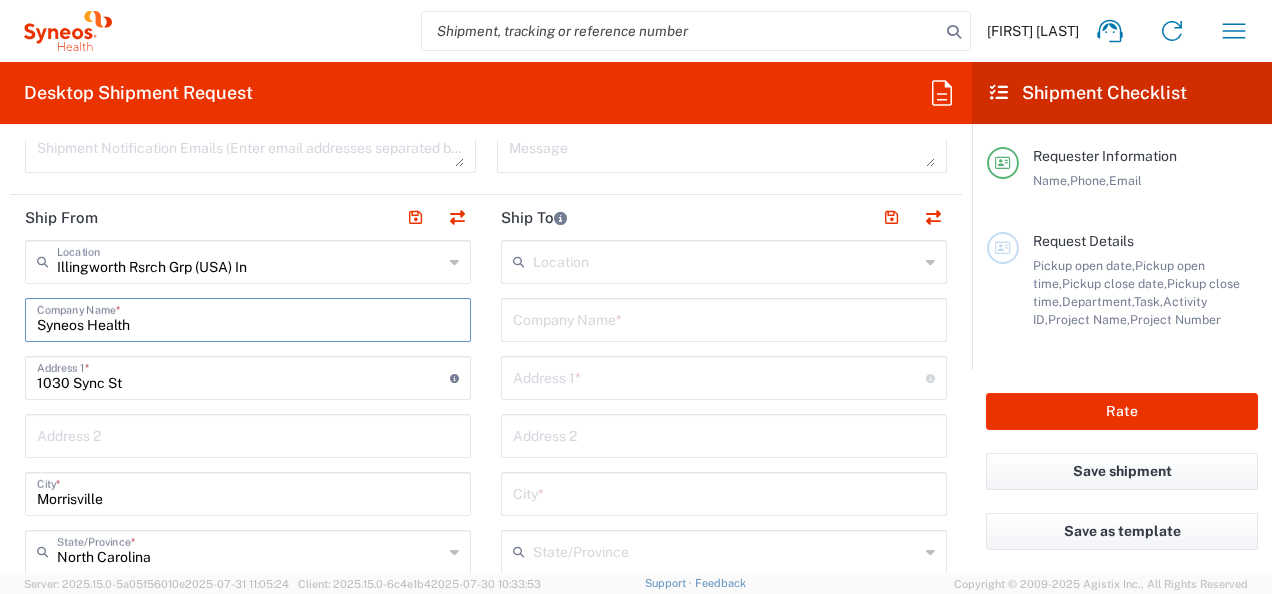 click on "Syneos Health" at bounding box center (248, 318) 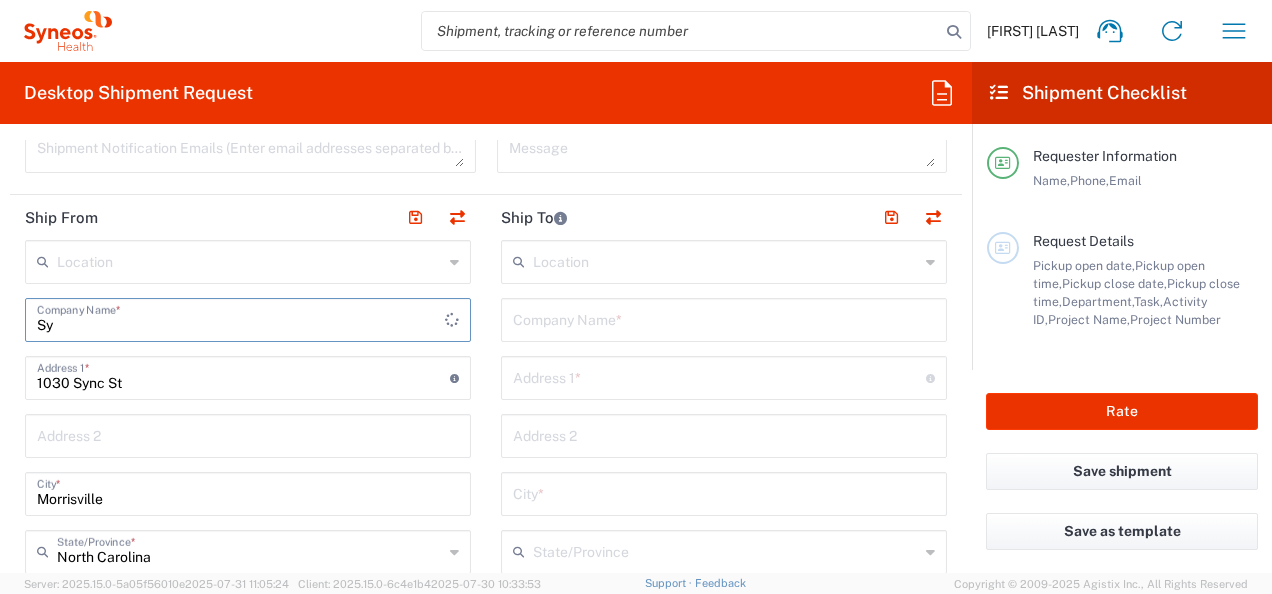 type on "S" 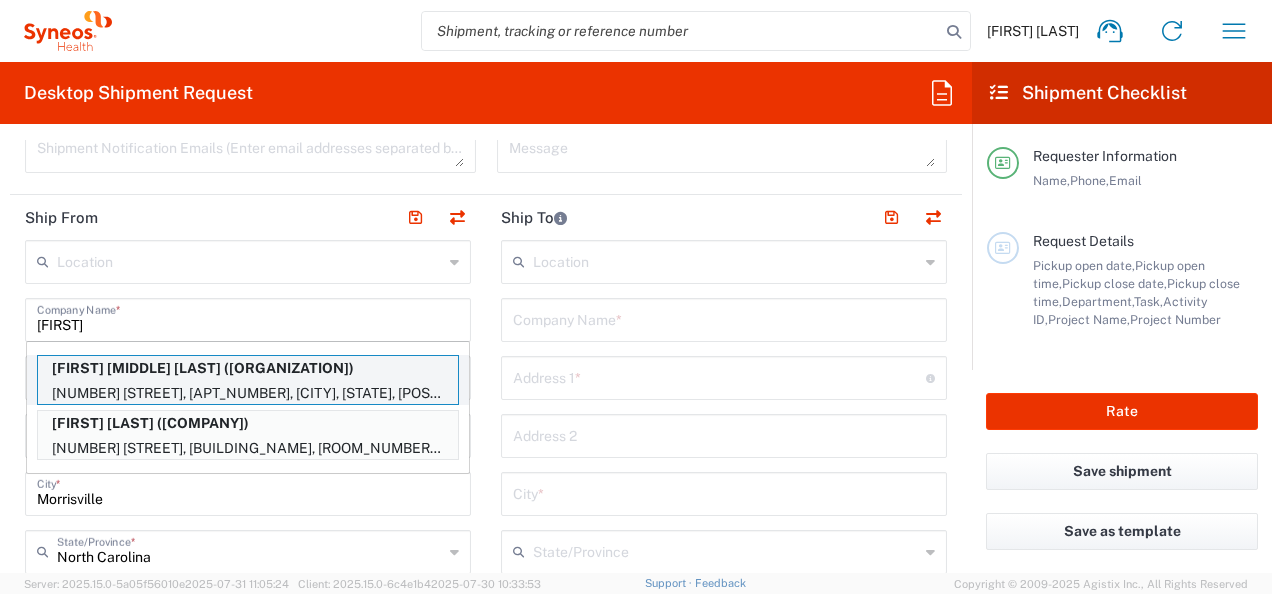 click on "[FIRST] [MIDDLE] [LAST] ([ORGANIZATION])" at bounding box center (248, 368) 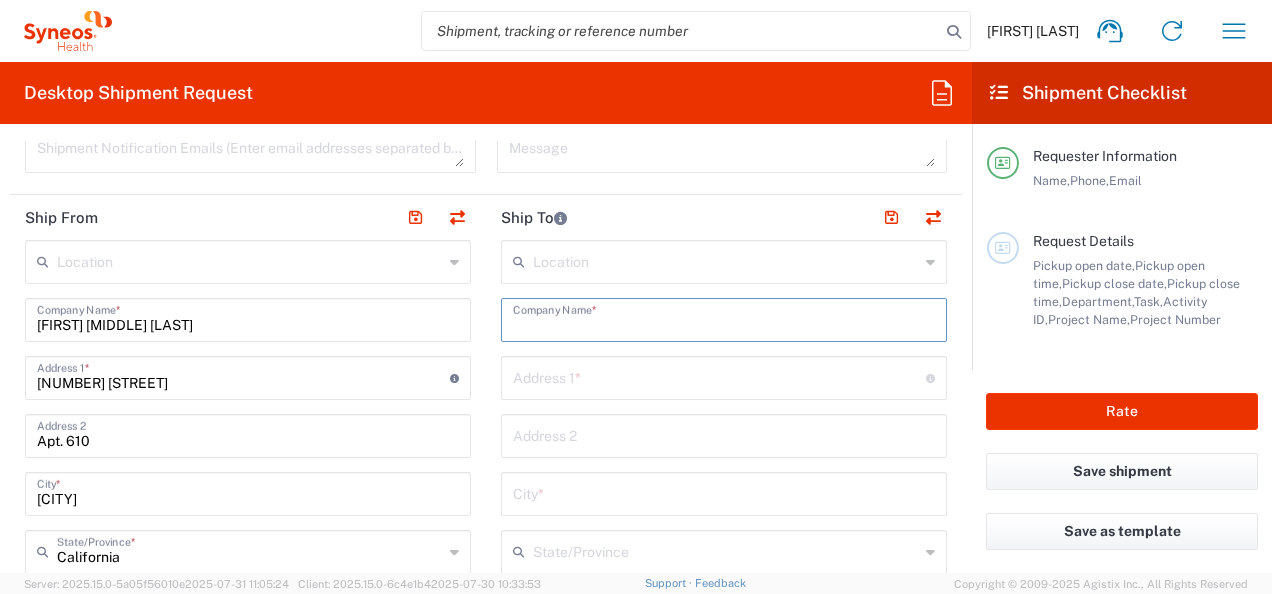click at bounding box center (724, 318) 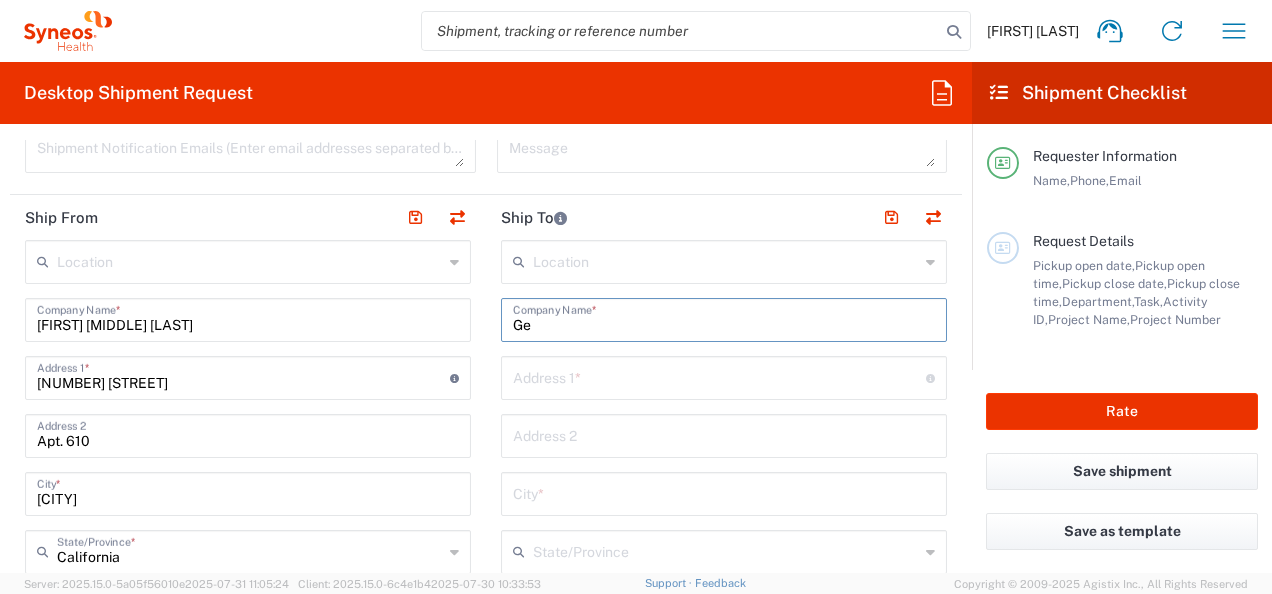 type on "G" 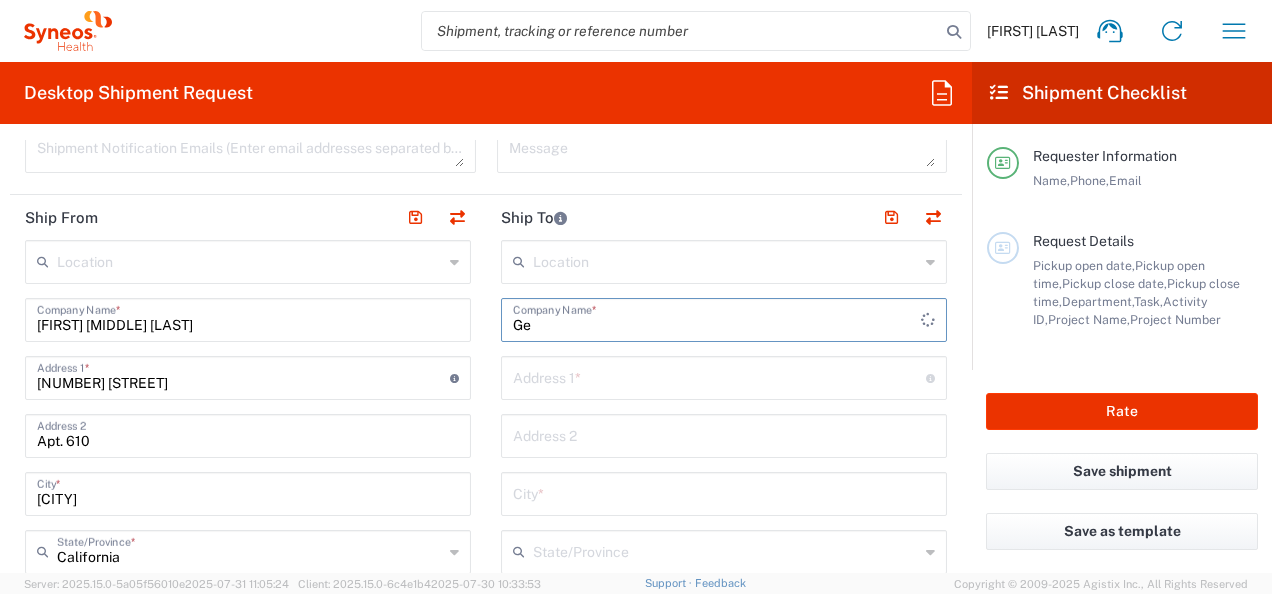 type on "G" 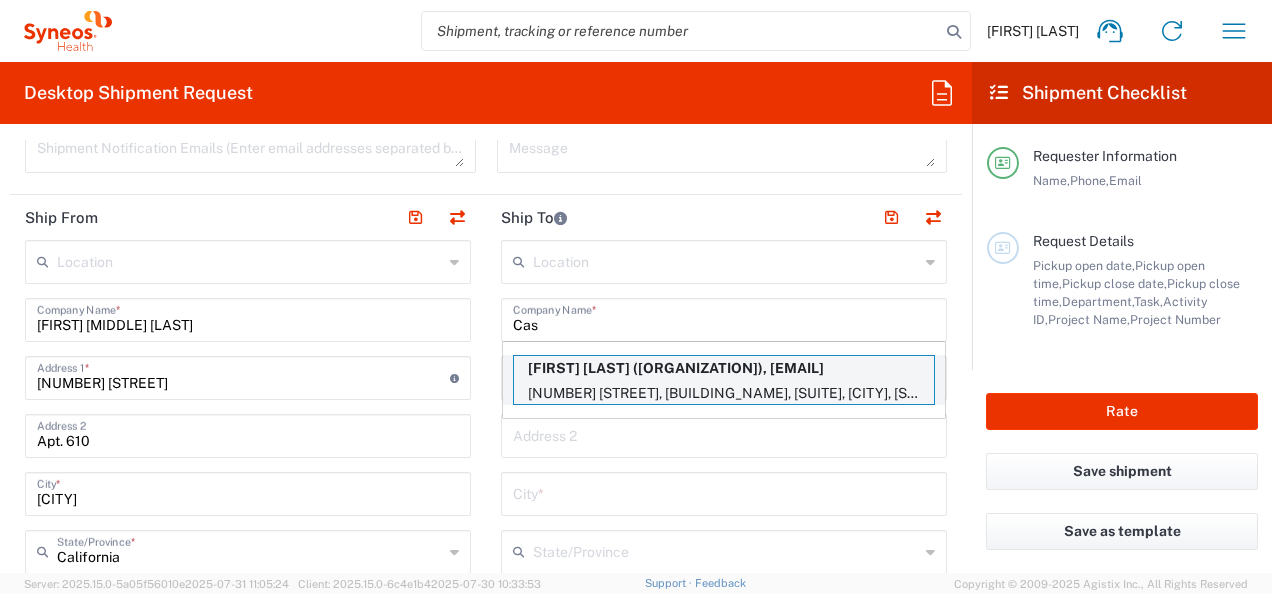 click on "[FIRST] [LAST] ([ORGANIZATION]), [EMAIL]" at bounding box center [724, 368] 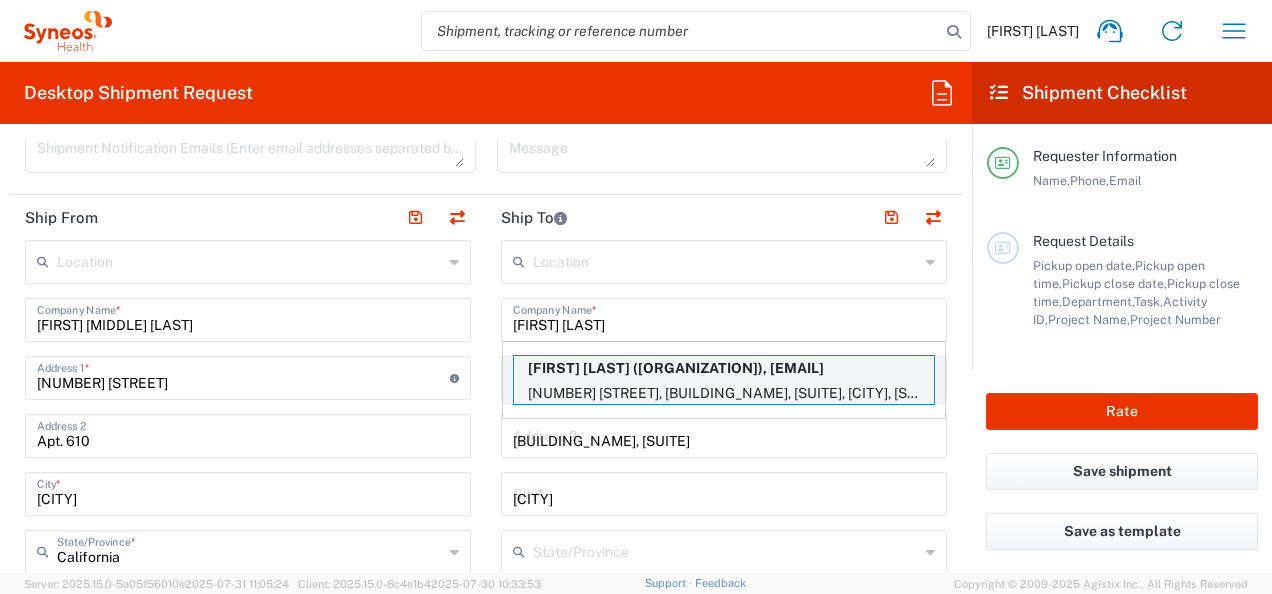type on "California" 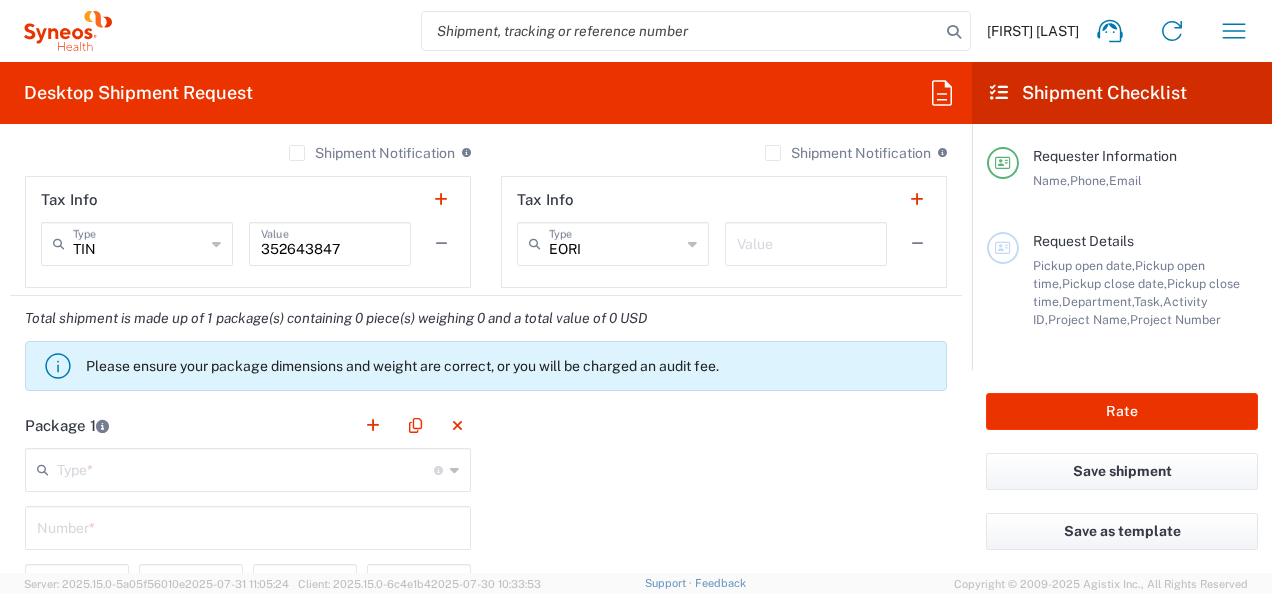 scroll, scrollTop: 1521, scrollLeft: 0, axis: vertical 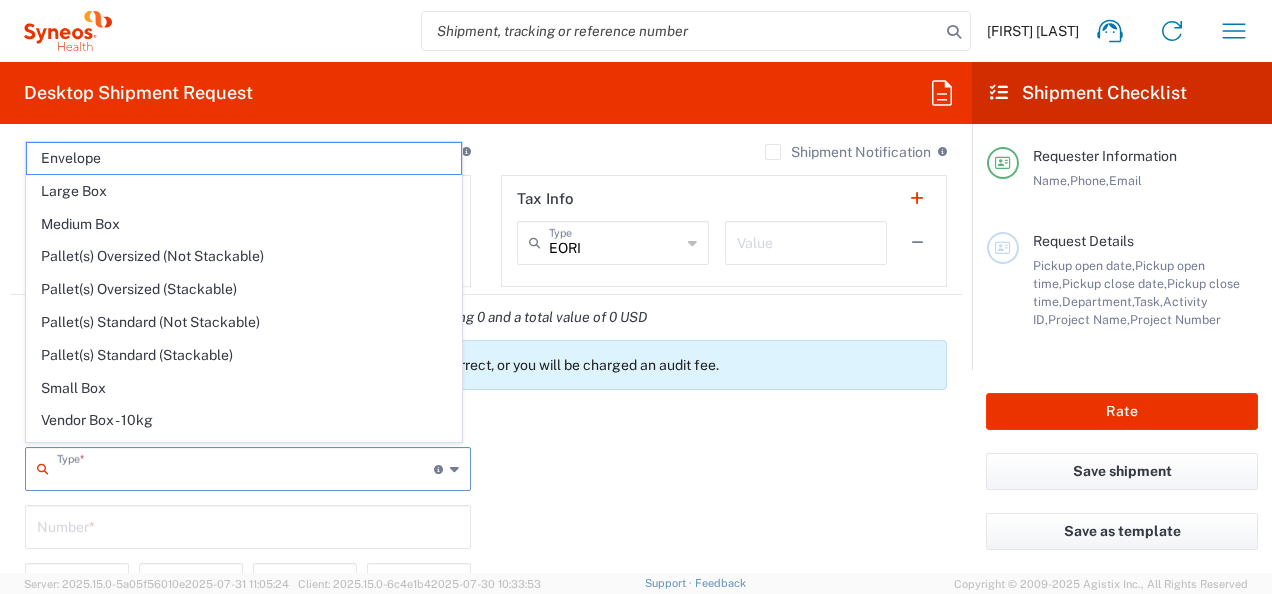 click at bounding box center (245, 467) 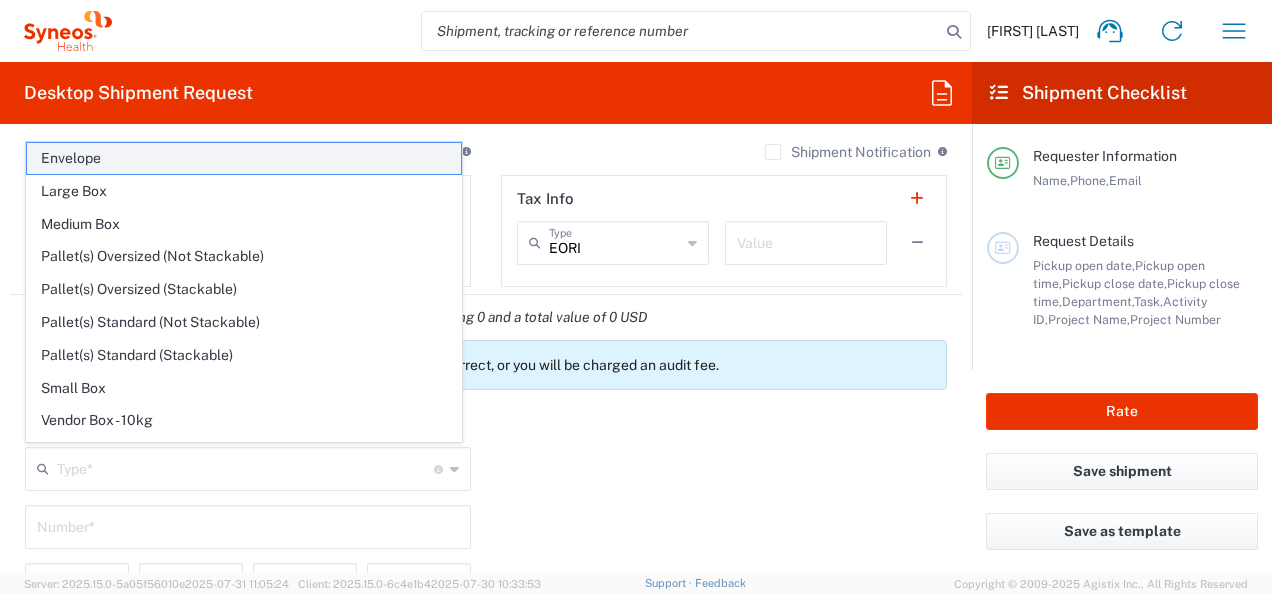 click on "Envelope" 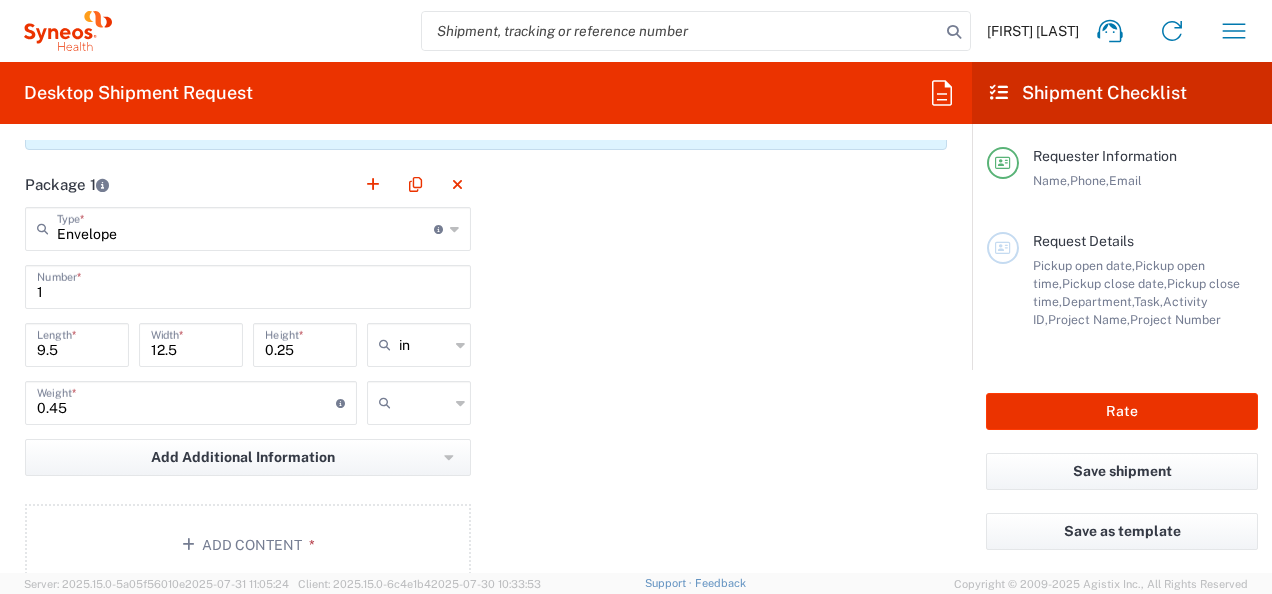 scroll, scrollTop: 1767, scrollLeft: 0, axis: vertical 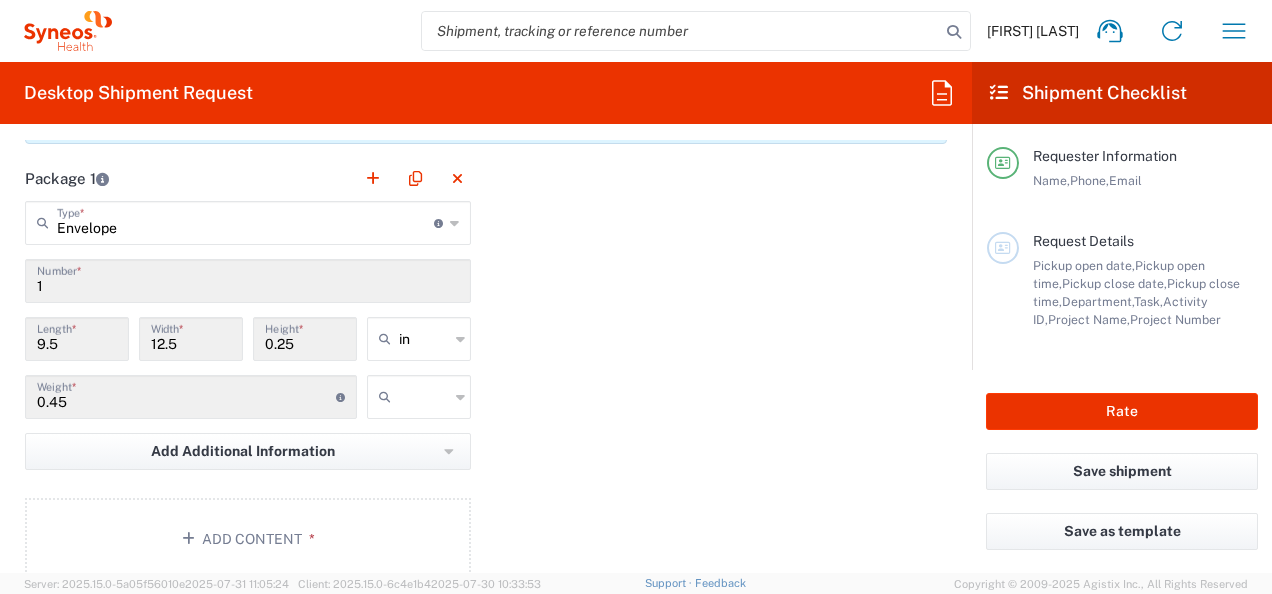 click 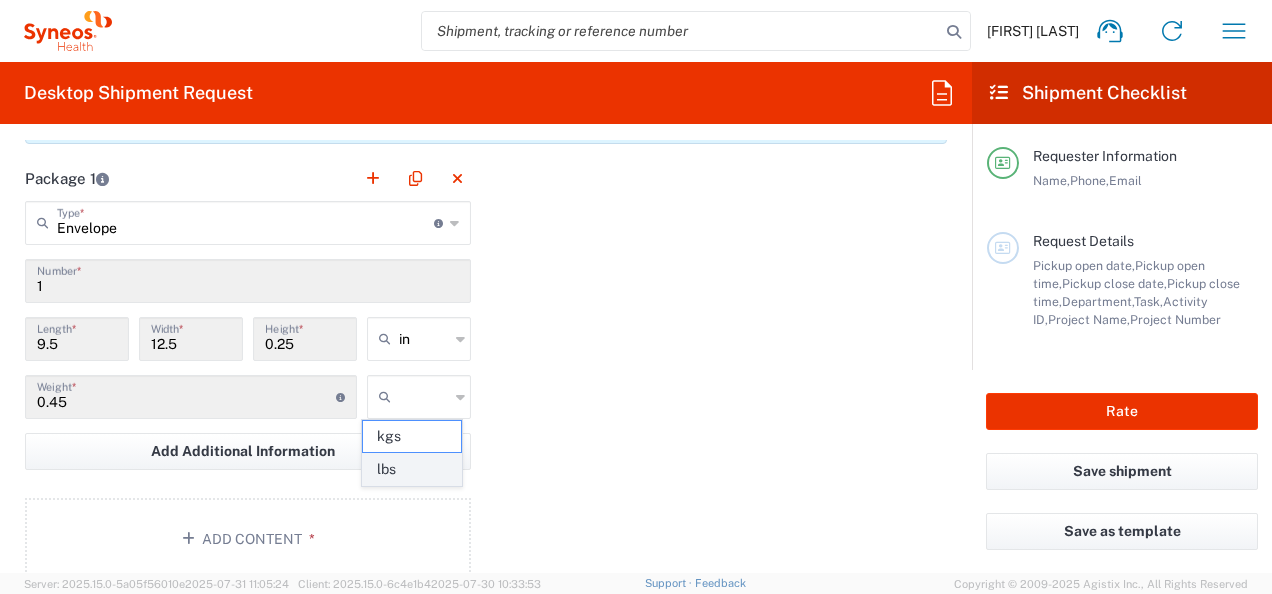 click on "lbs" 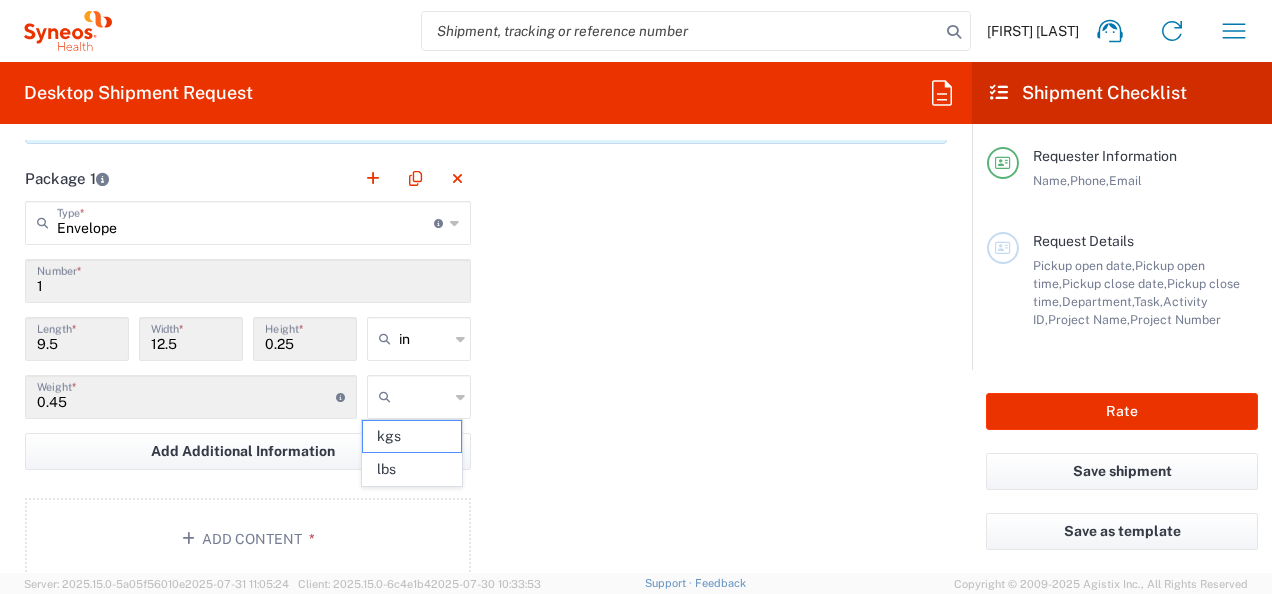 type on "lbs" 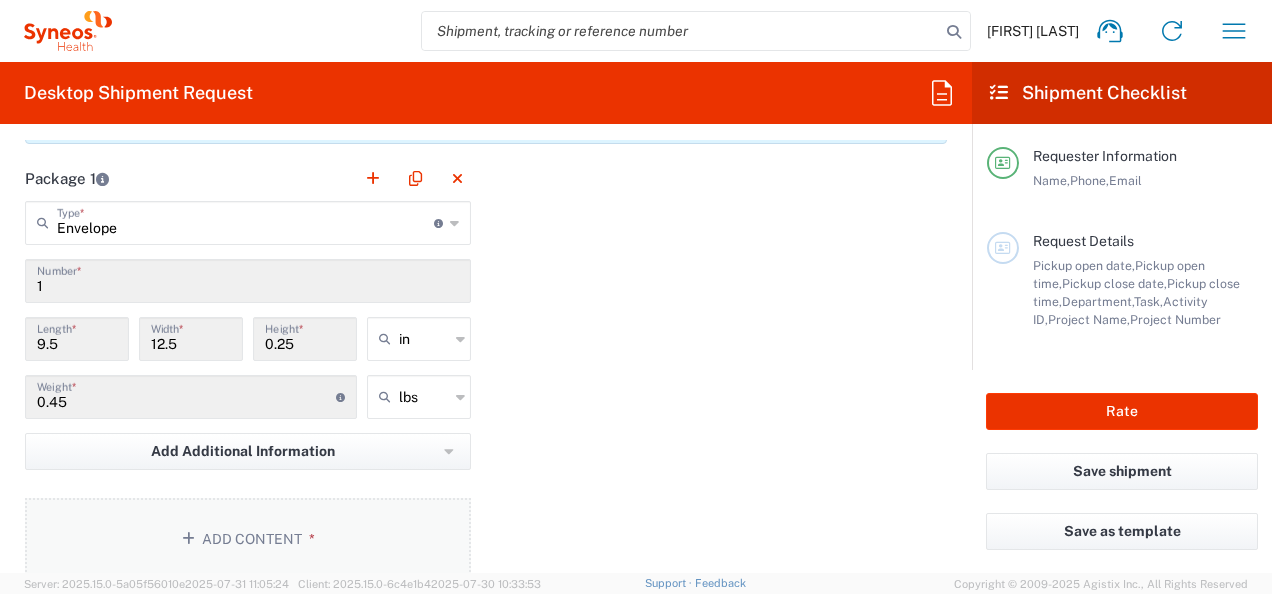 click on "Add Content *" 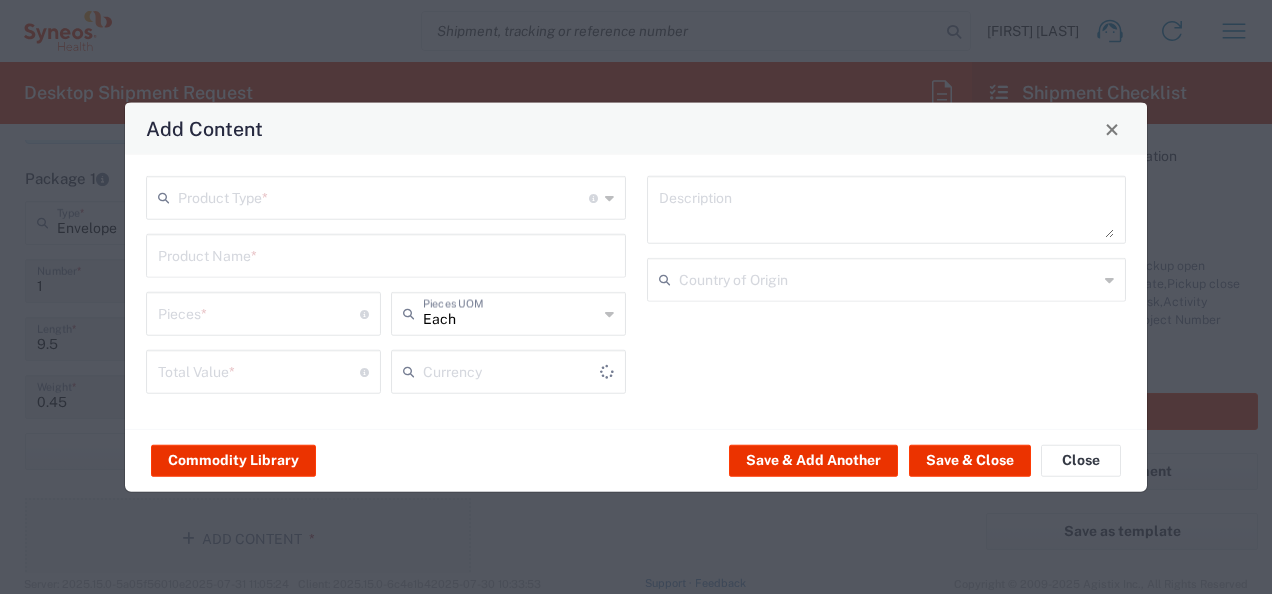 type on "US Dollar" 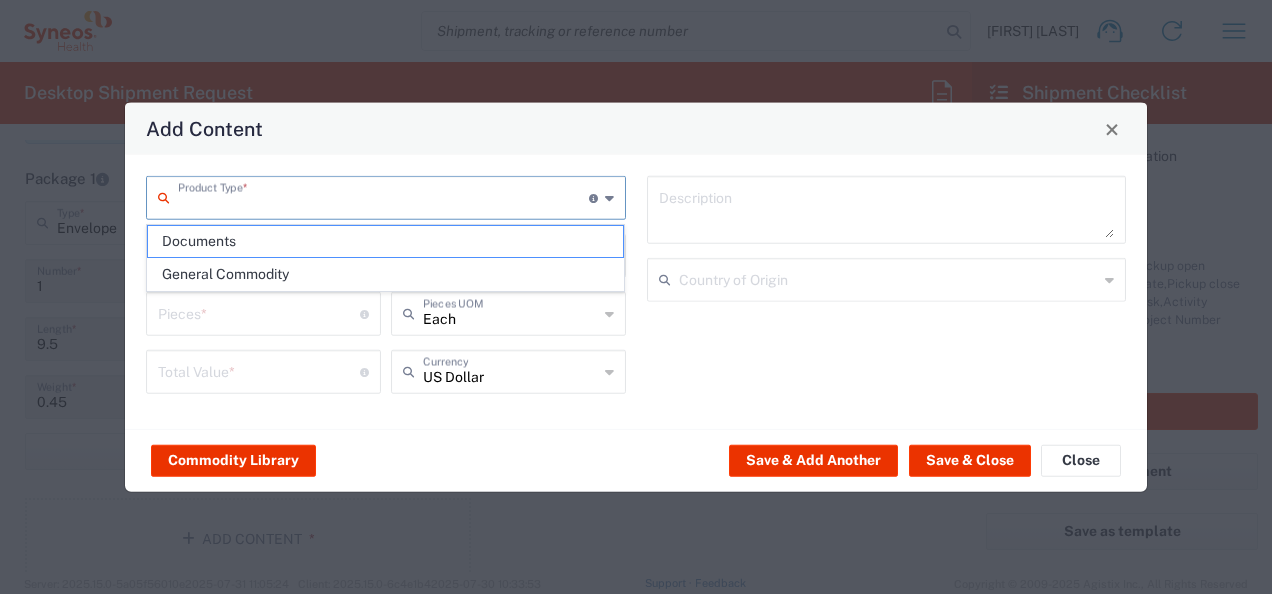 click at bounding box center (383, 196) 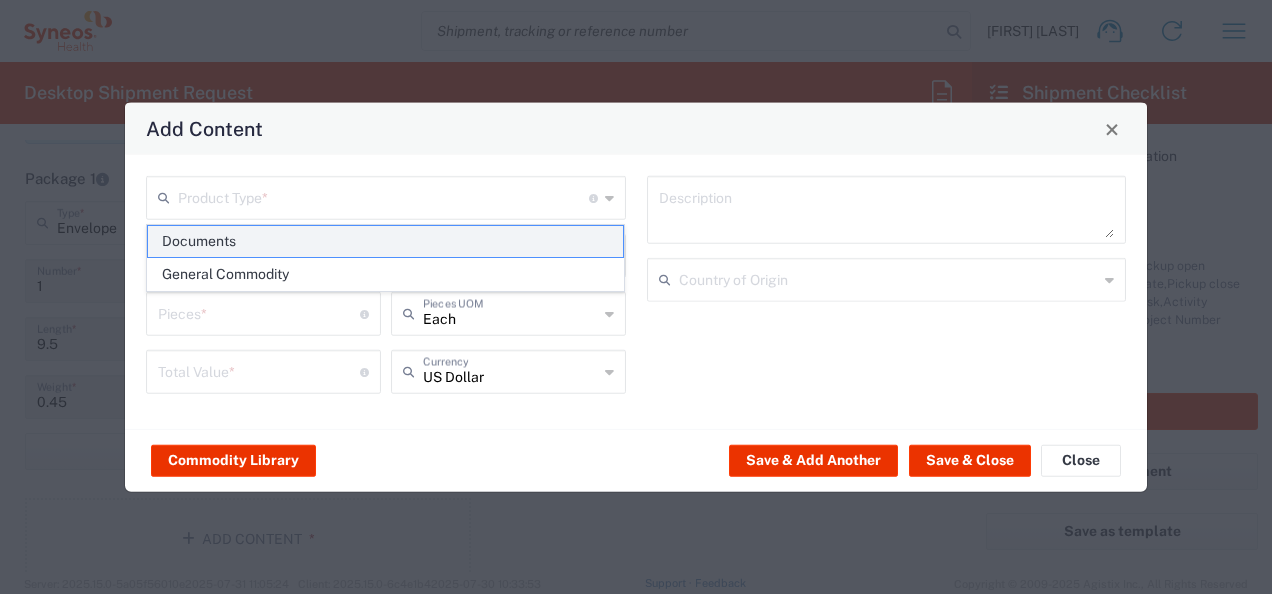 click on "Documents" 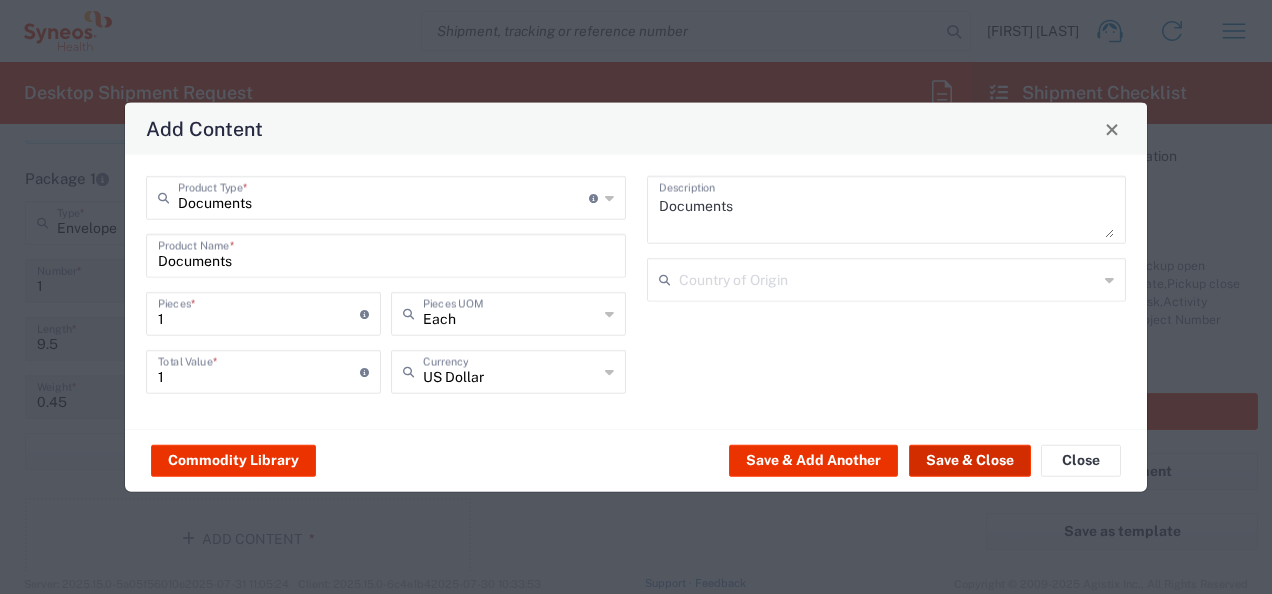 click on "Save & Close" 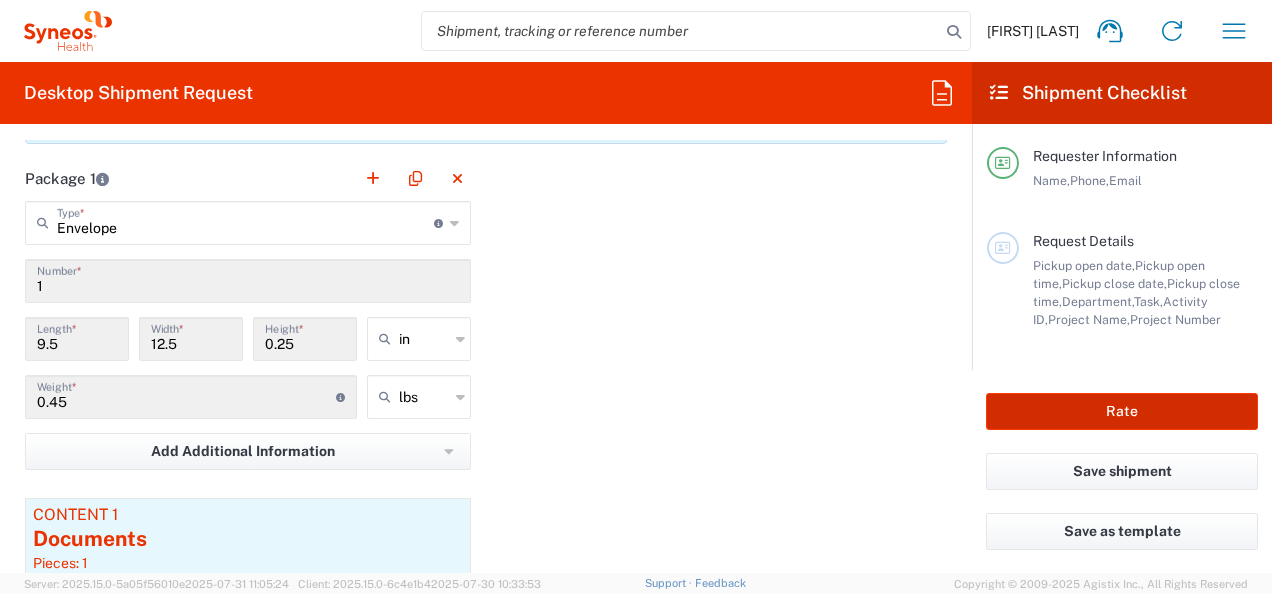 click on "Rate" 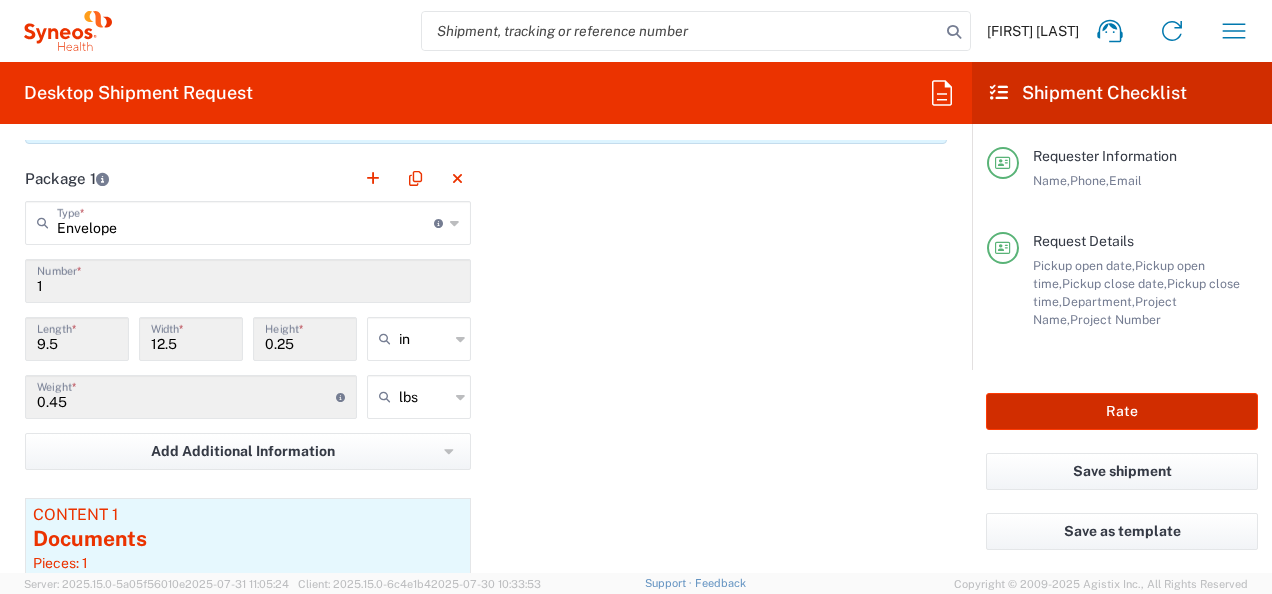 type on "7031540-1A" 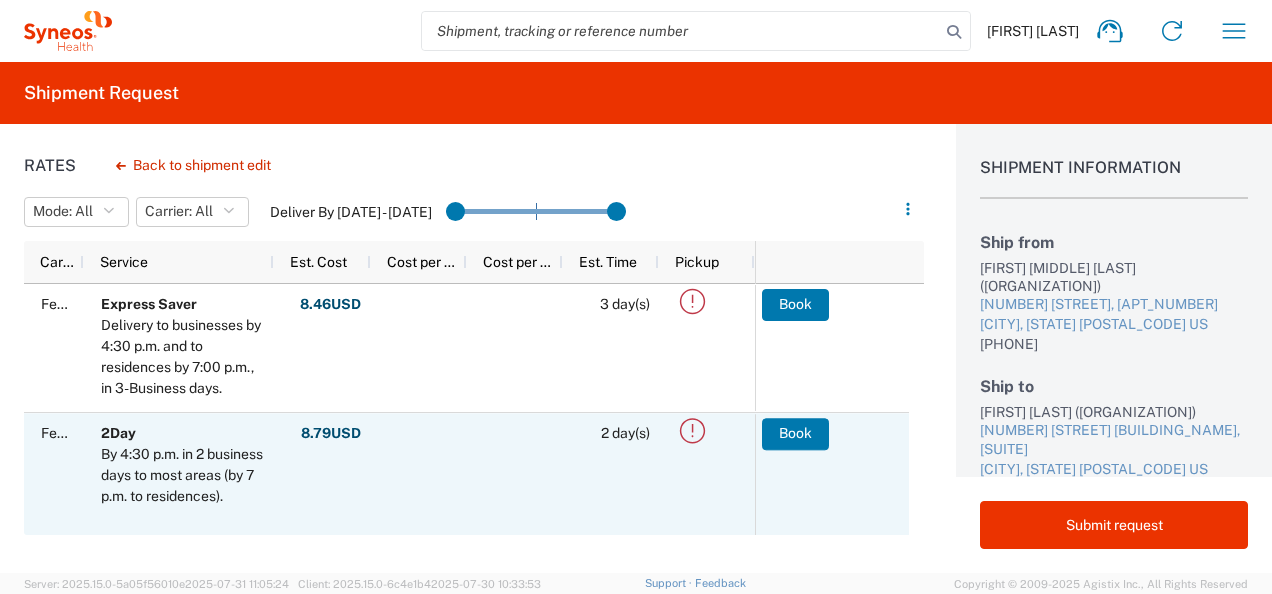 scroll, scrollTop: 118, scrollLeft: 0, axis: vertical 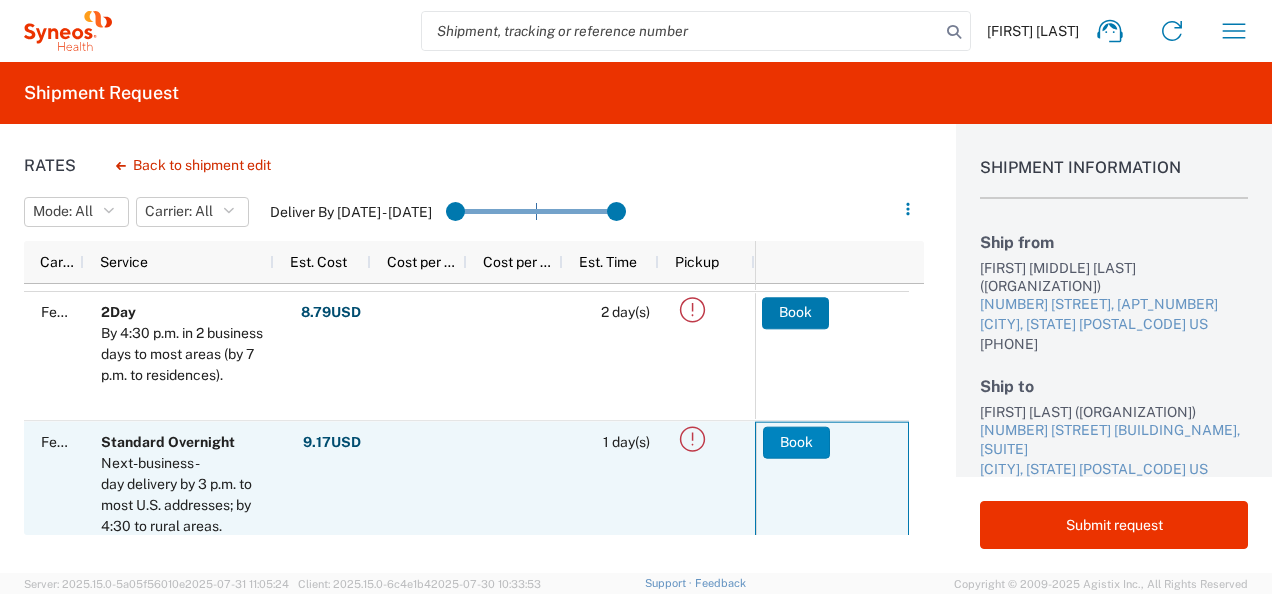 click on "Book" 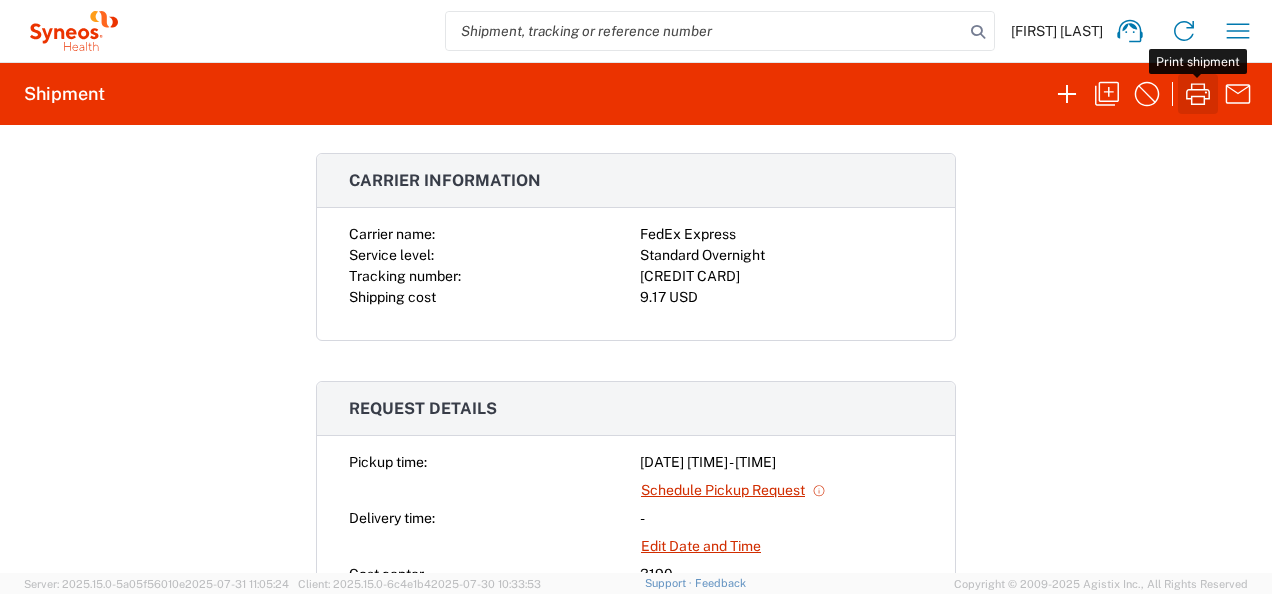 click 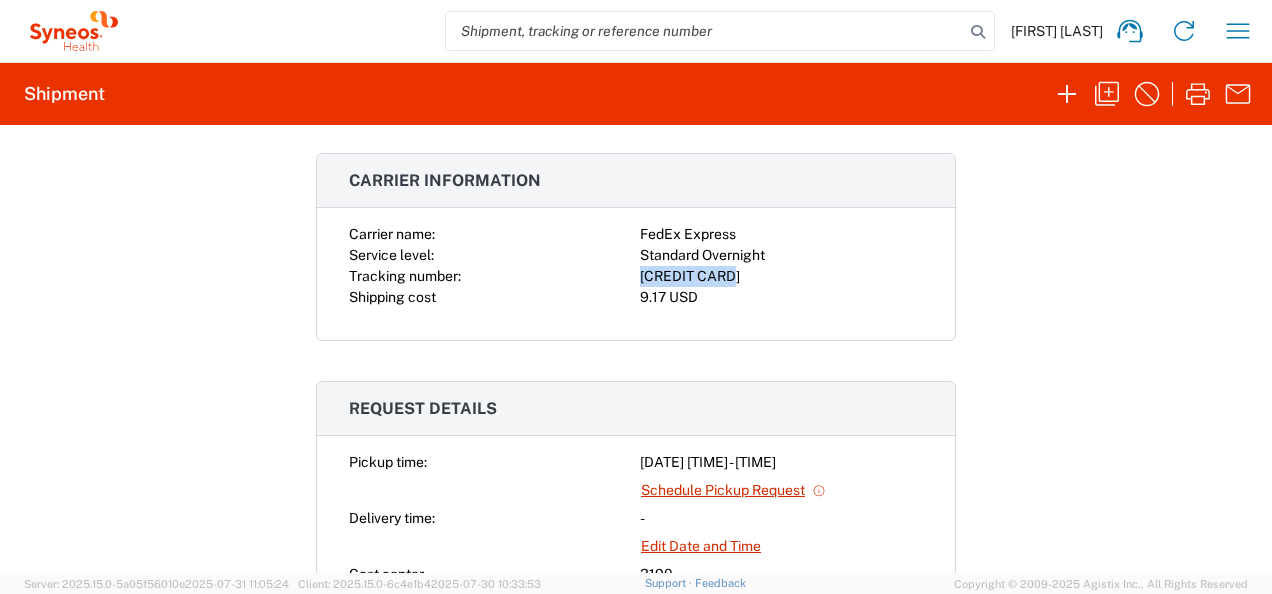drag, startPoint x: 636, startPoint y: 270, endPoint x: 736, endPoint y: 271, distance: 100.005 